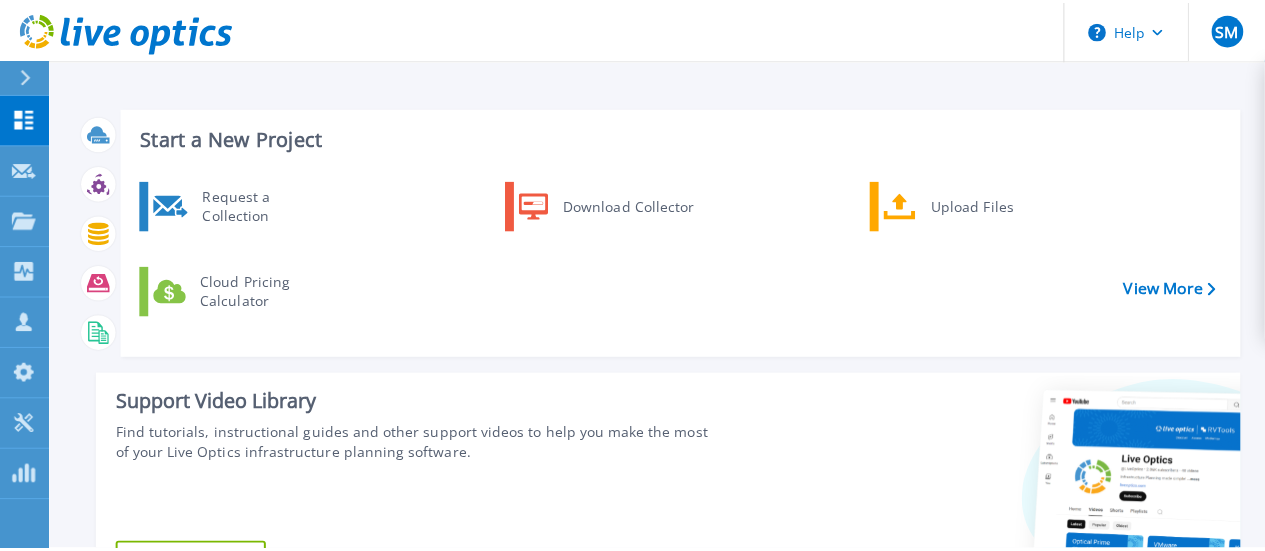 scroll, scrollTop: 0, scrollLeft: 0, axis: both 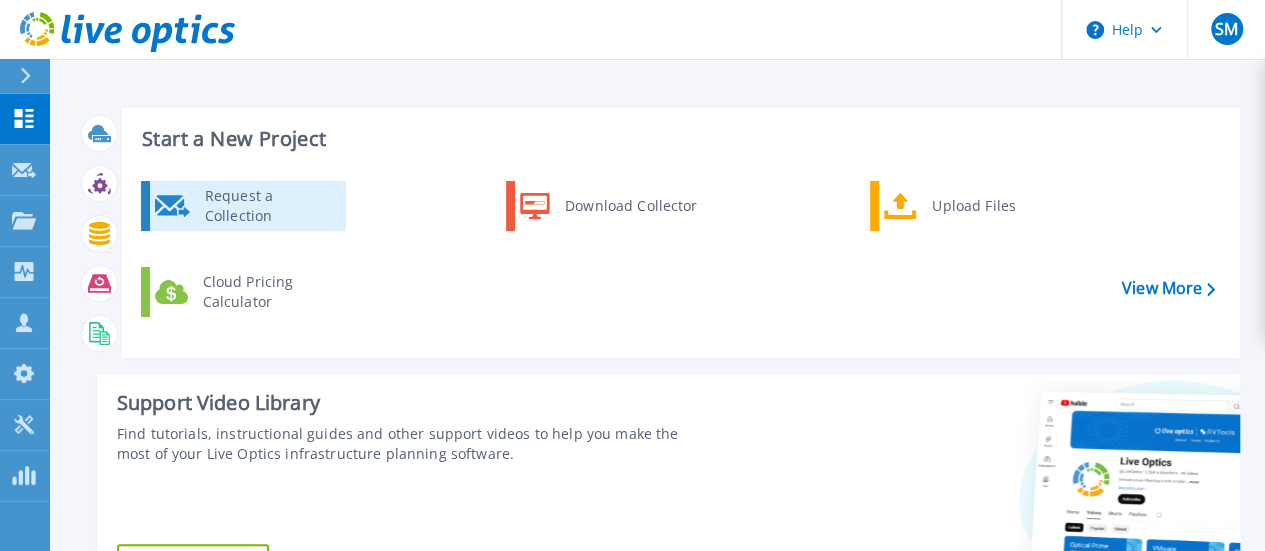 click on "Request a Collection" at bounding box center (268, 206) 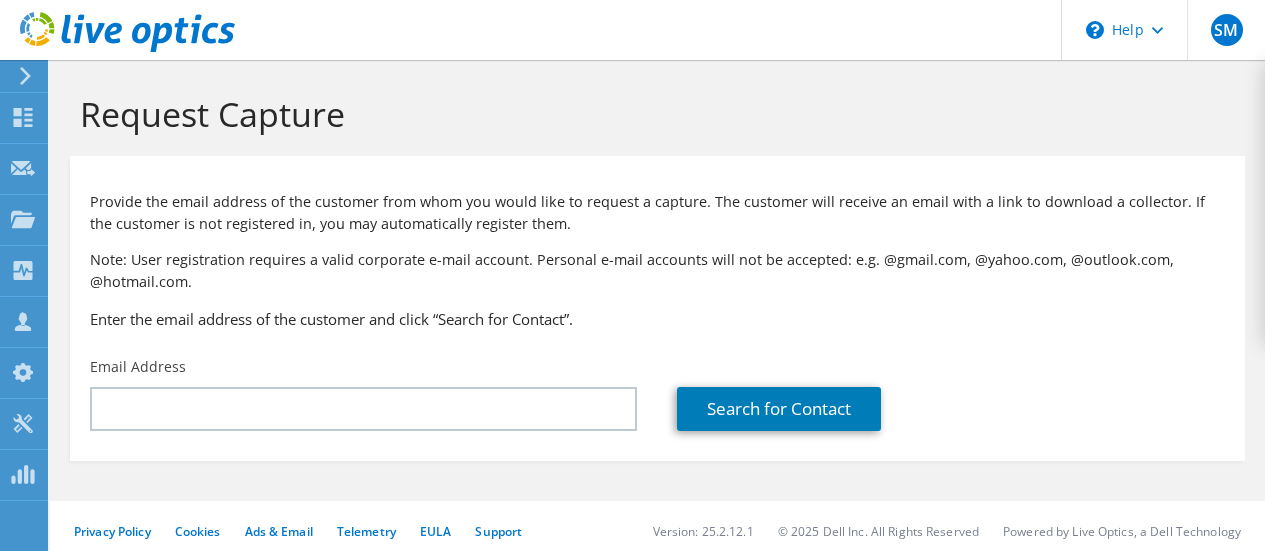 scroll, scrollTop: 0, scrollLeft: 0, axis: both 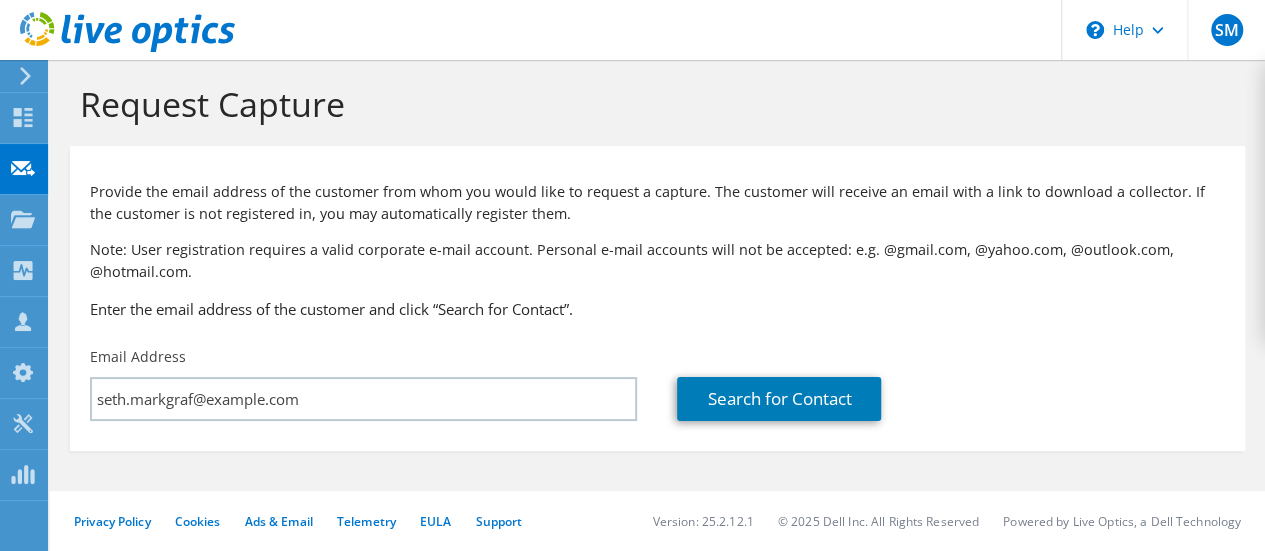 drag, startPoint x: 354, startPoint y: 369, endPoint x: 335, endPoint y: 373, distance: 19.416489 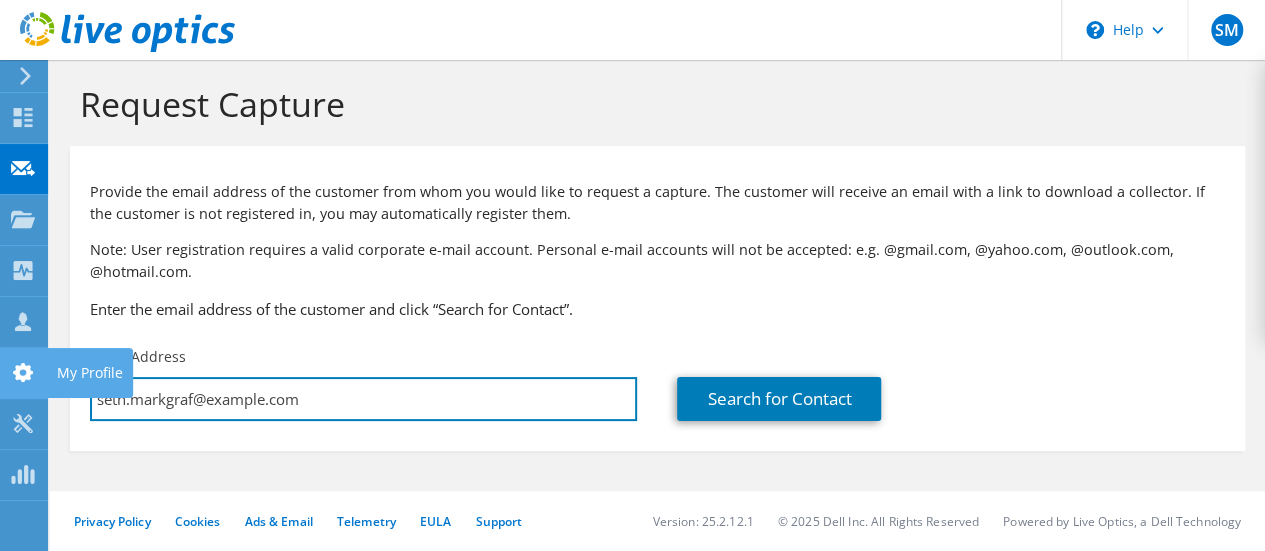 drag, startPoint x: 380, startPoint y: 399, endPoint x: 0, endPoint y: 394, distance: 380.0329 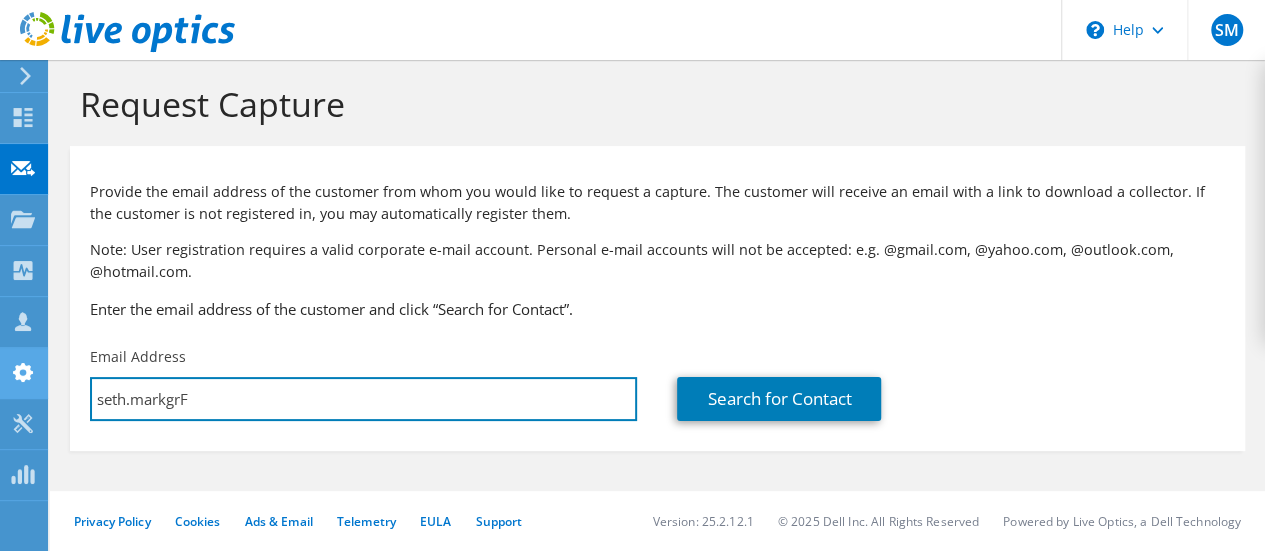 drag, startPoint x: 218, startPoint y: 392, endPoint x: 0, endPoint y: 394, distance: 218.00917 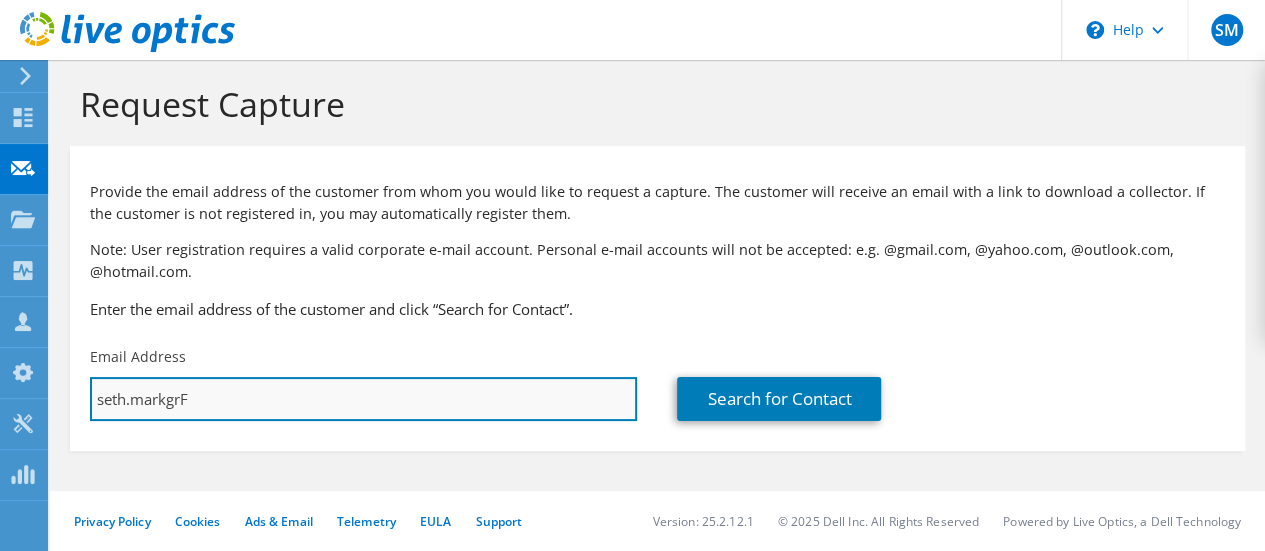 click on "seth.markgrF" at bounding box center [363, 399] 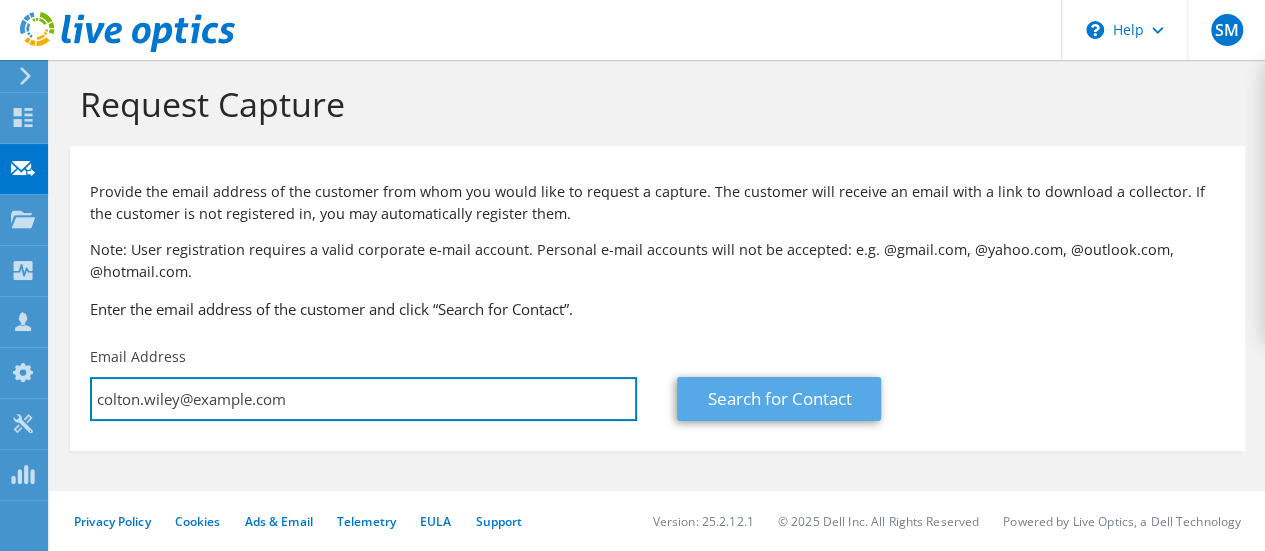 type on "colton.wiley@example.com" 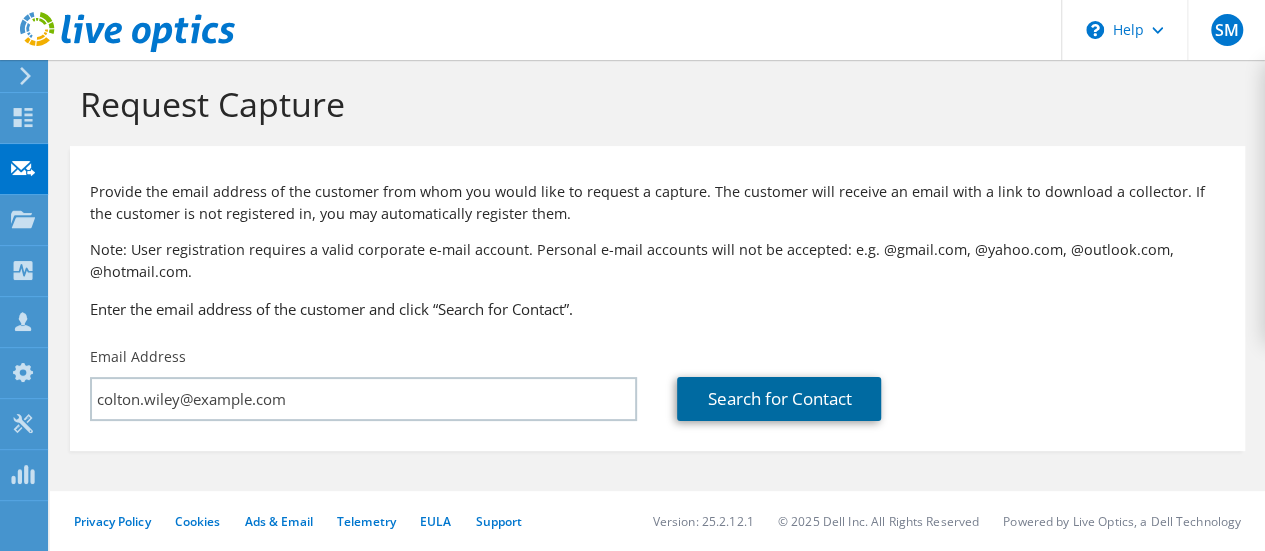 click on "Search for Contact" at bounding box center (779, 399) 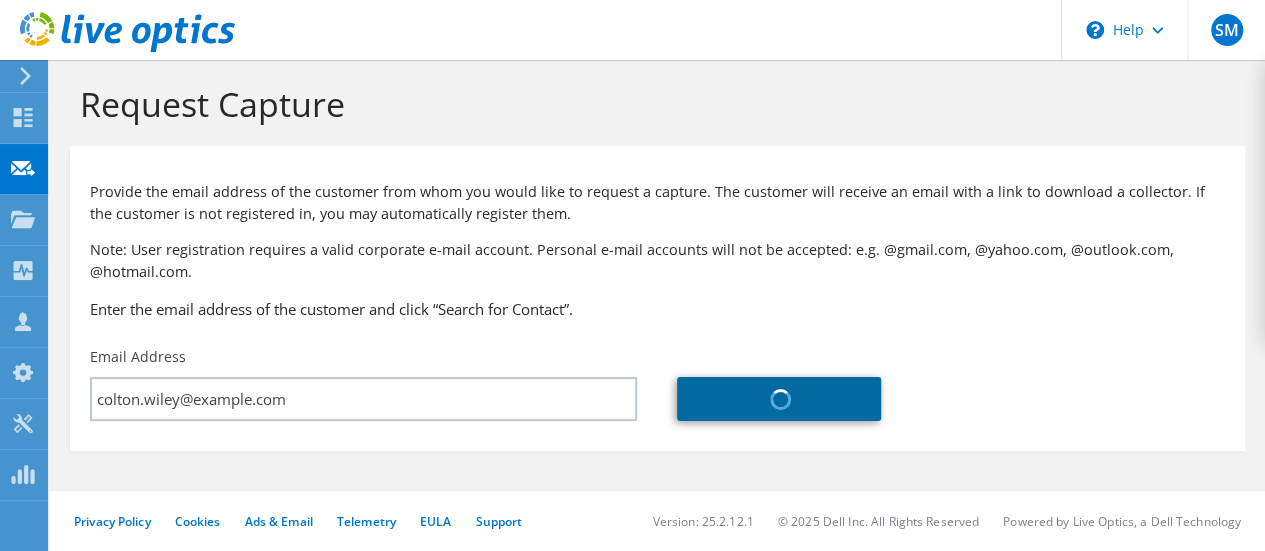 scroll, scrollTop: 0, scrollLeft: 0, axis: both 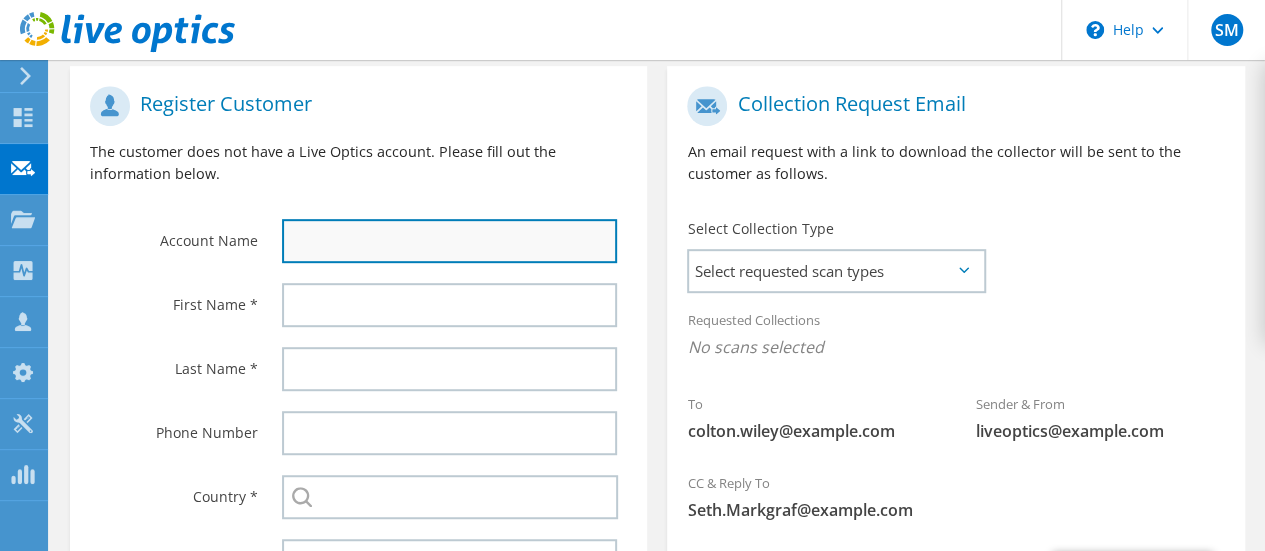 click at bounding box center (449, 241) 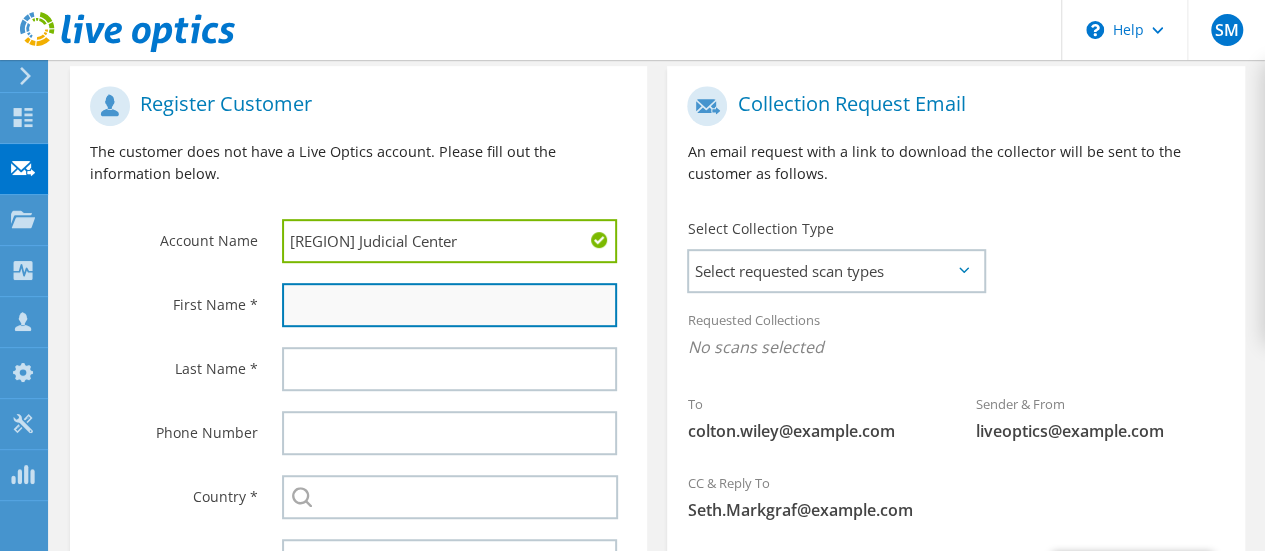 click at bounding box center [449, 305] 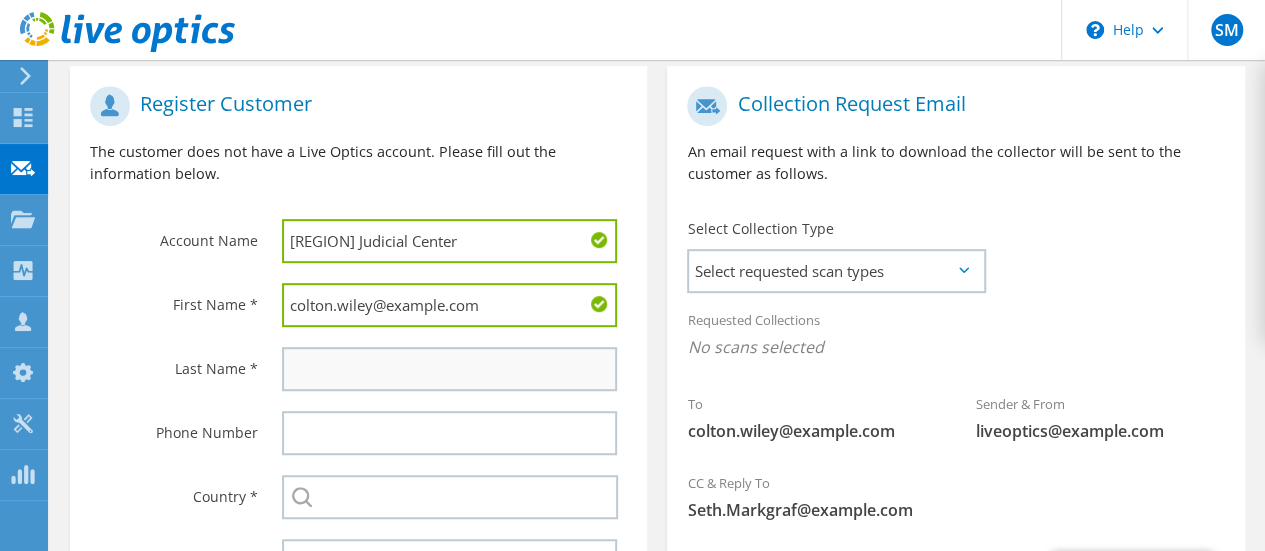 type on "colton.wiley@example.com" 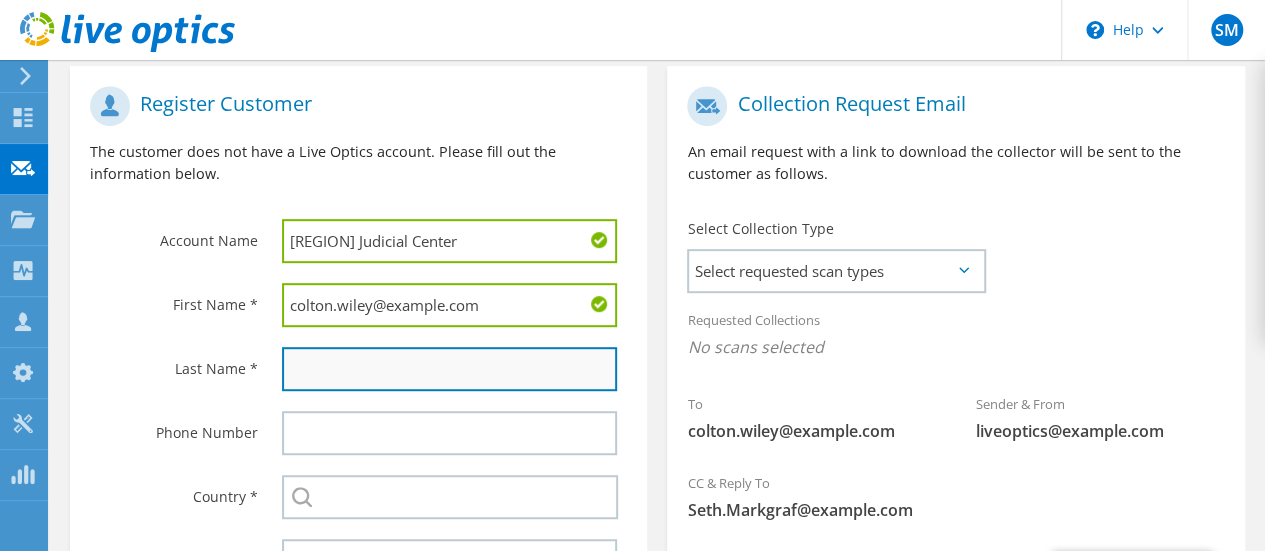 click at bounding box center [449, 369] 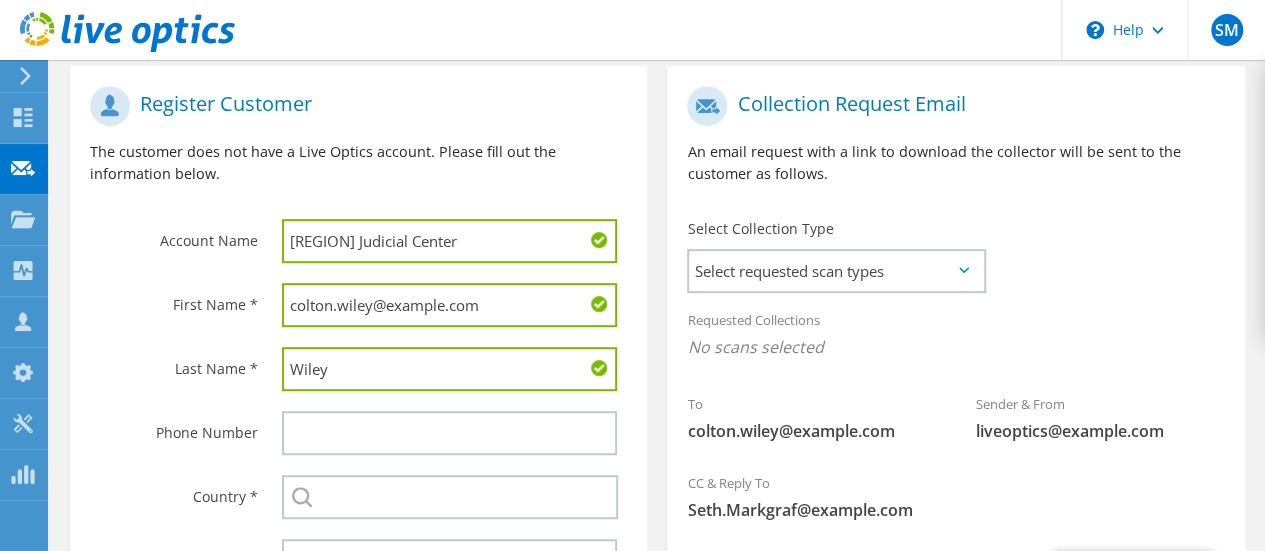 type on "Wiley" 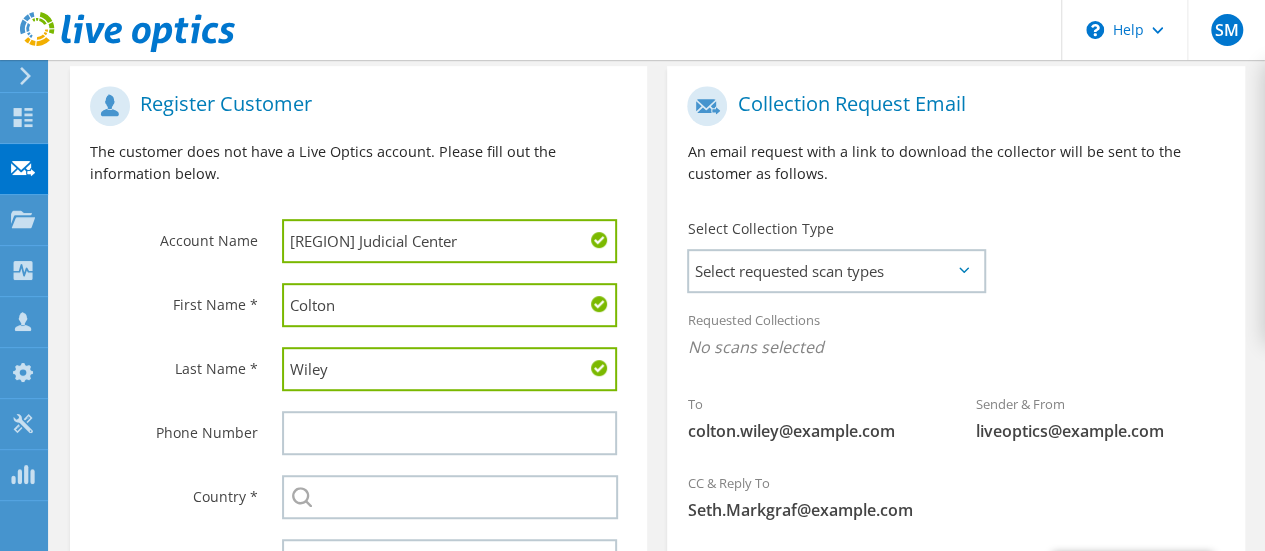 type on "Colton" 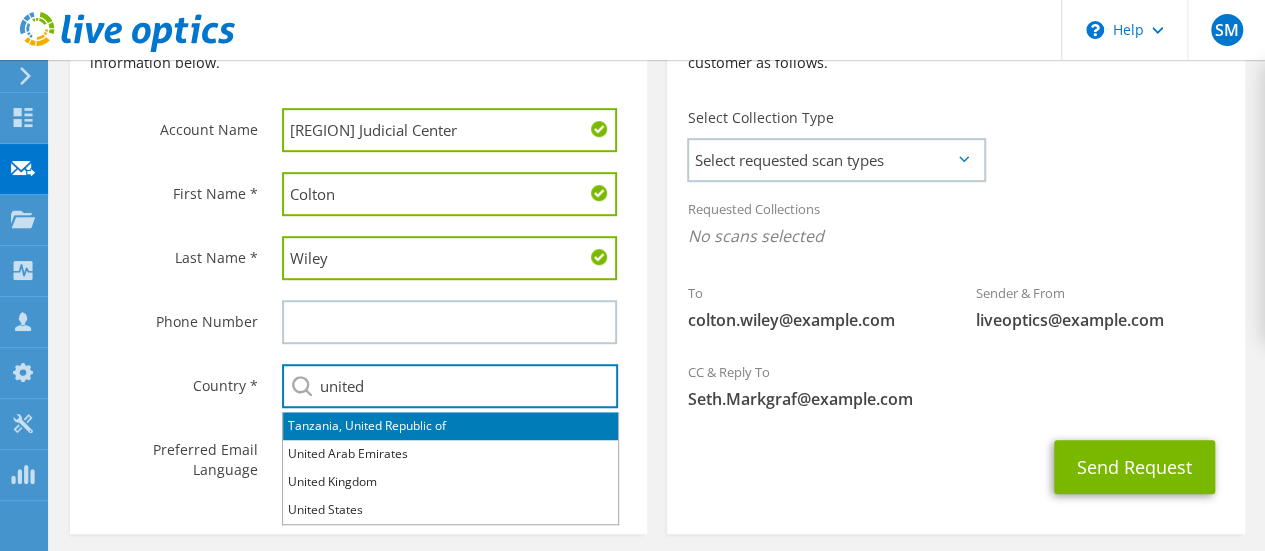 scroll, scrollTop: 539, scrollLeft: 0, axis: vertical 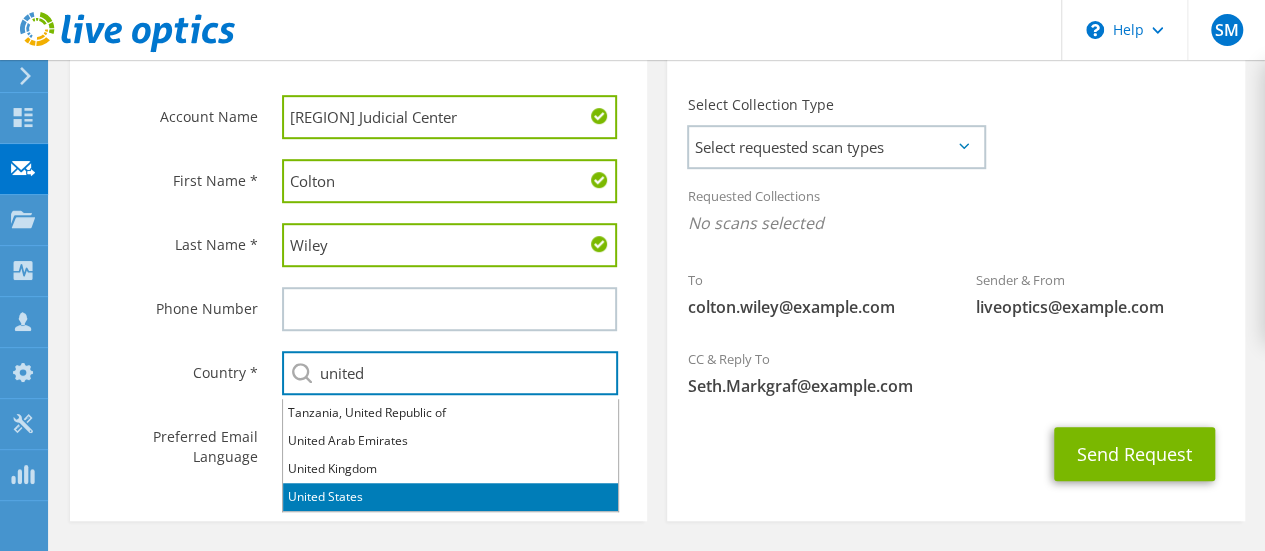 click on "United States" at bounding box center (450, 497) 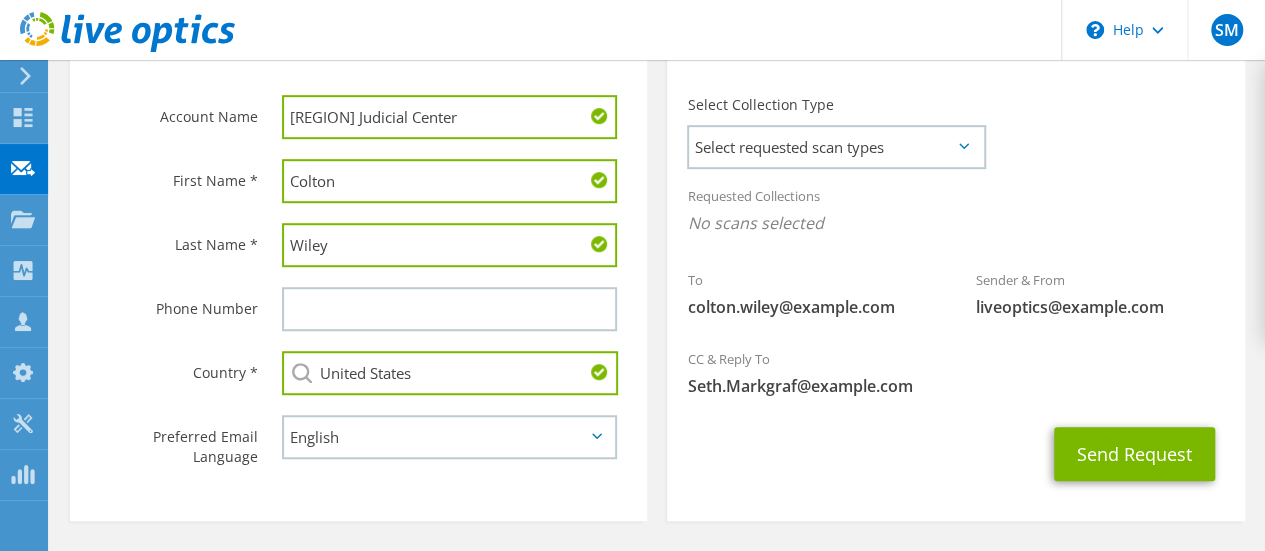 type on "United States" 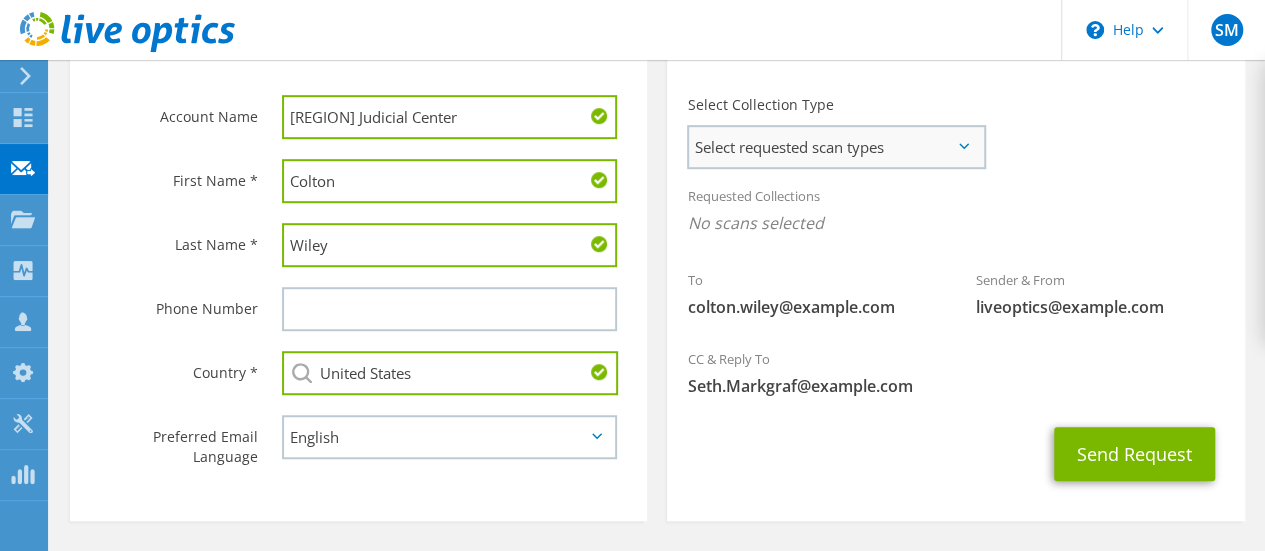 click on "Select requested scan types" at bounding box center (836, 147) 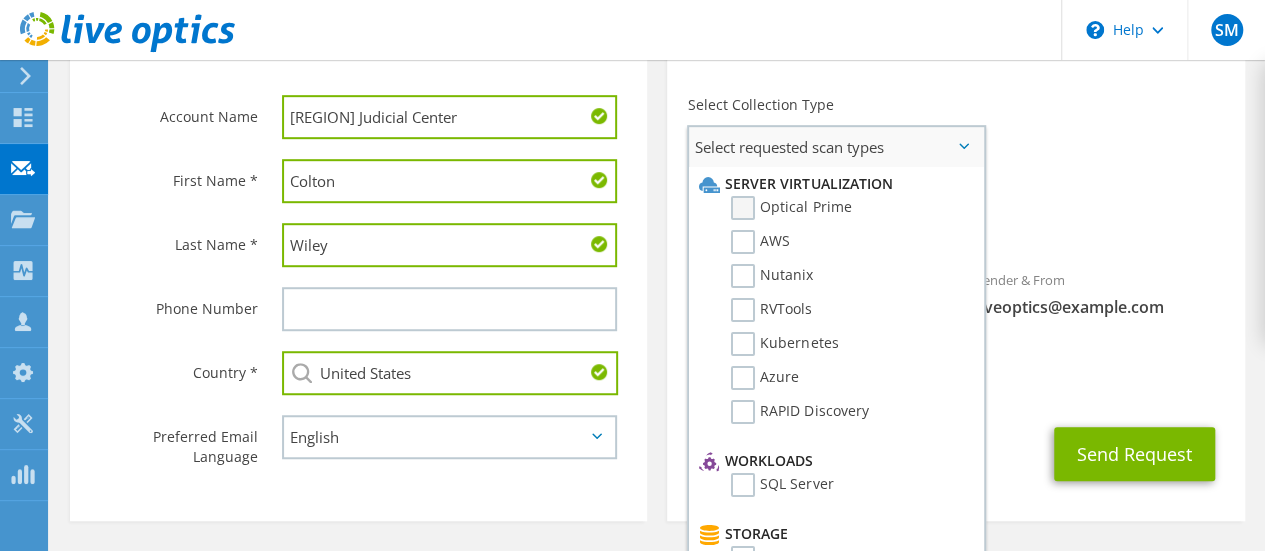 click on "Optical Prime" at bounding box center (791, 208) 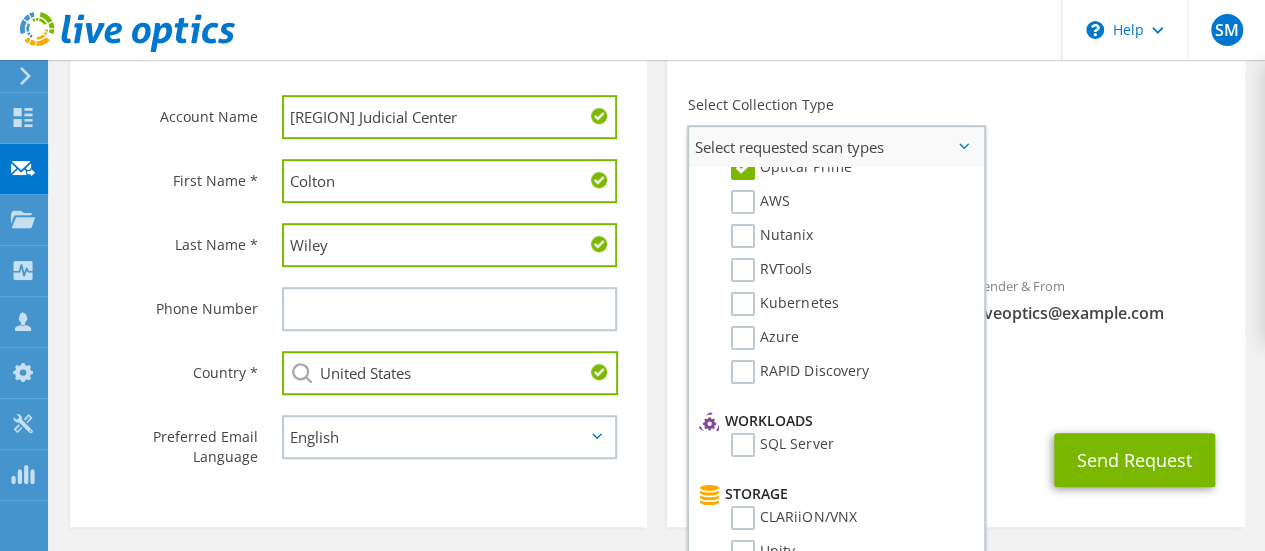 scroll, scrollTop: 0, scrollLeft: 0, axis: both 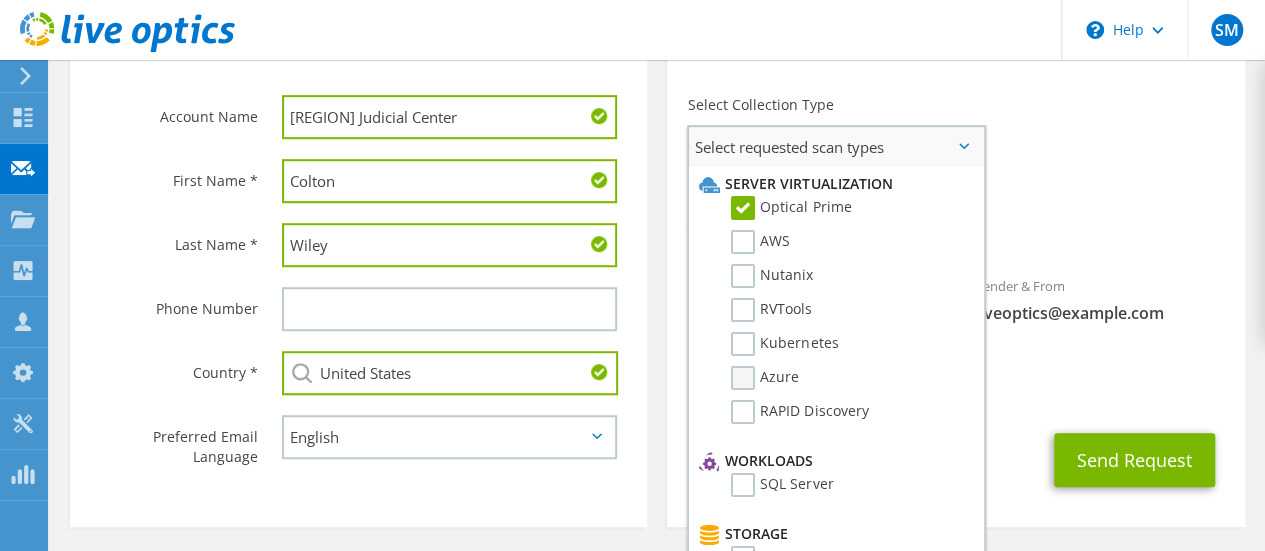 click on "Azure" at bounding box center [765, 378] 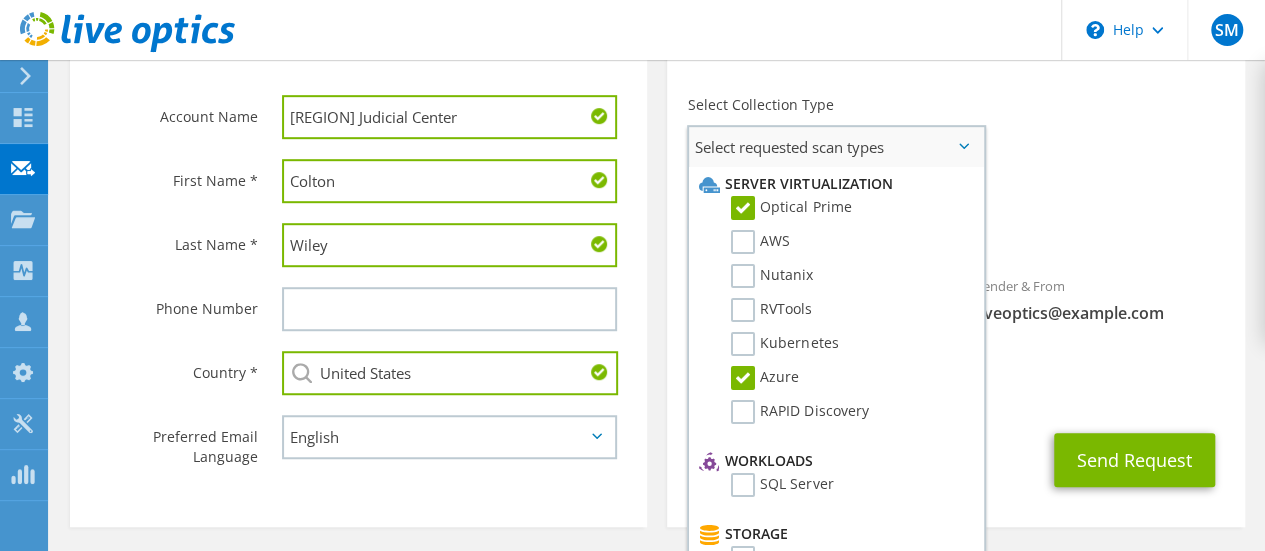 click on "Azure" at bounding box center [765, 378] 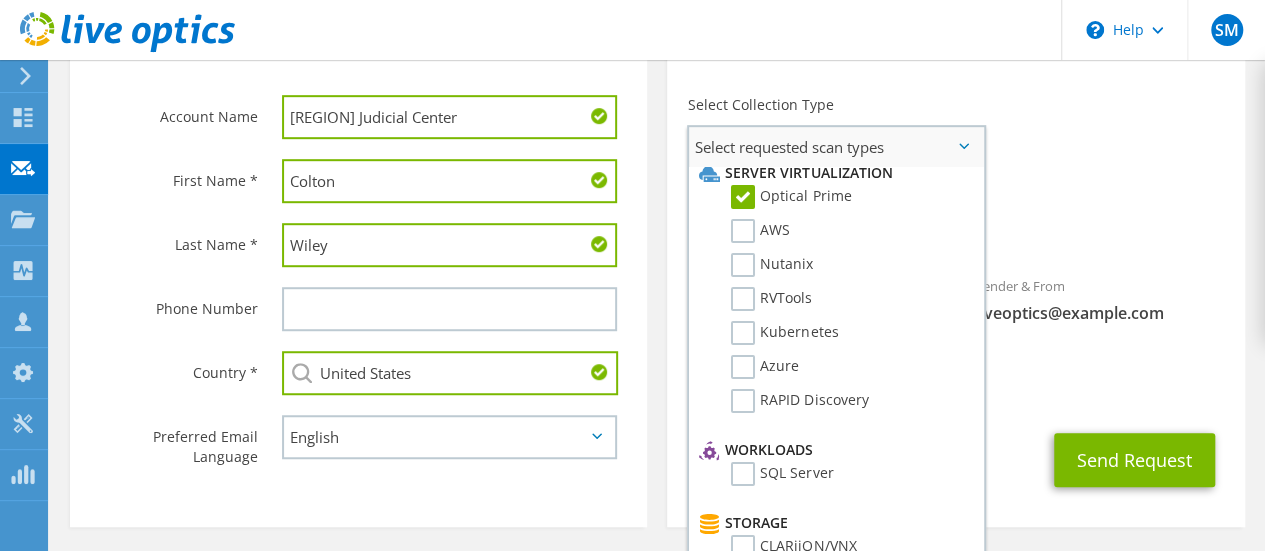 scroll, scrollTop: 0, scrollLeft: 0, axis: both 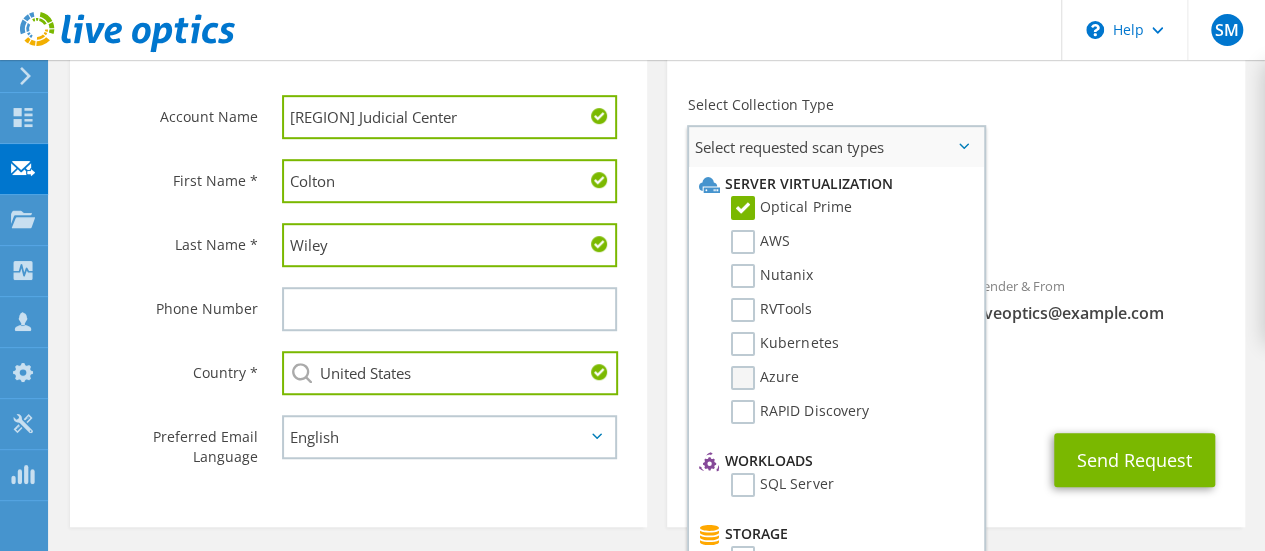 click on "Azure" at bounding box center (765, 378) 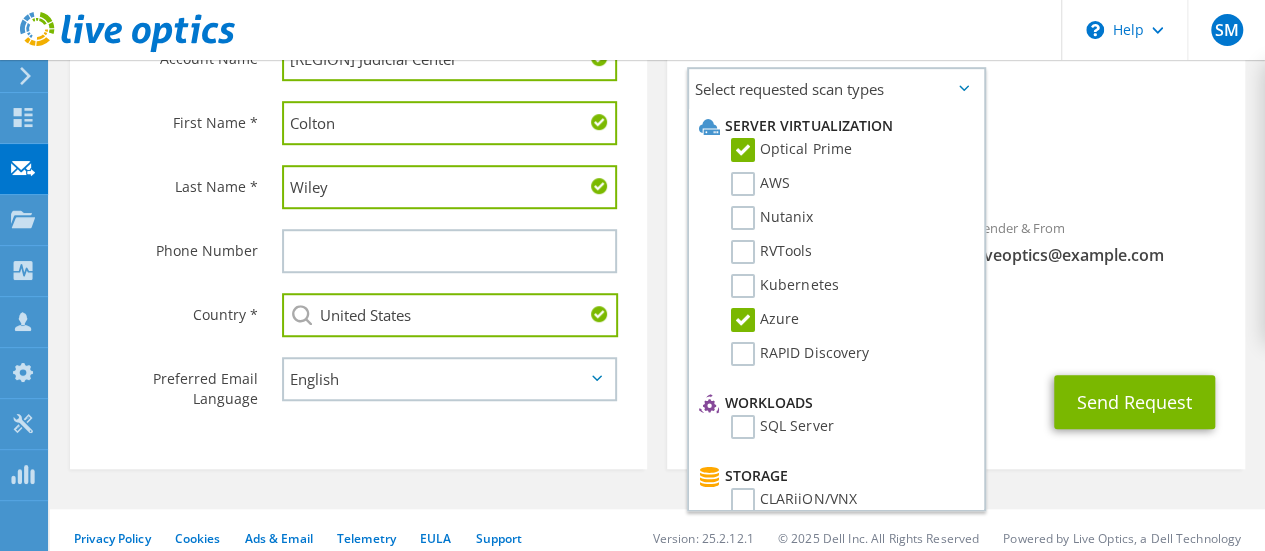 scroll, scrollTop: 616, scrollLeft: 0, axis: vertical 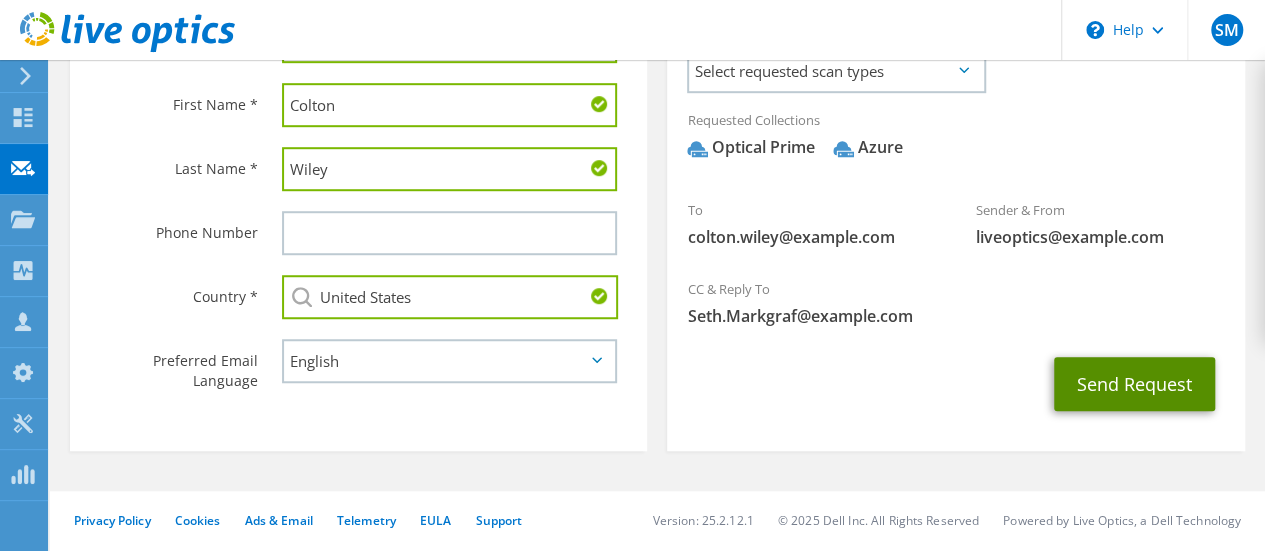 click on "Send Request" at bounding box center [1134, 384] 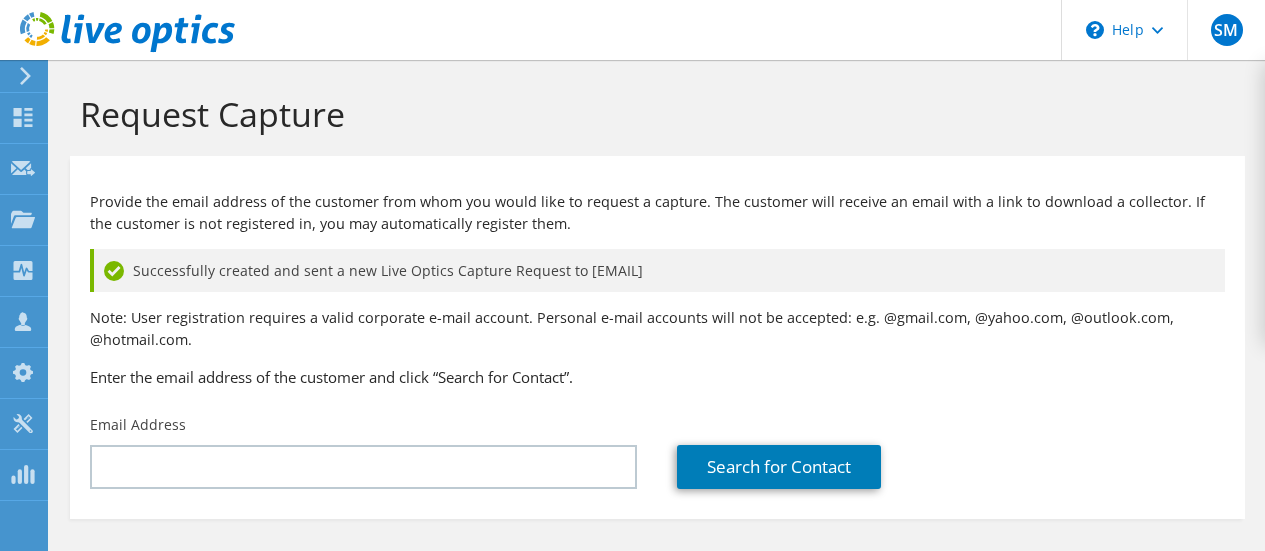 scroll, scrollTop: 0, scrollLeft: 0, axis: both 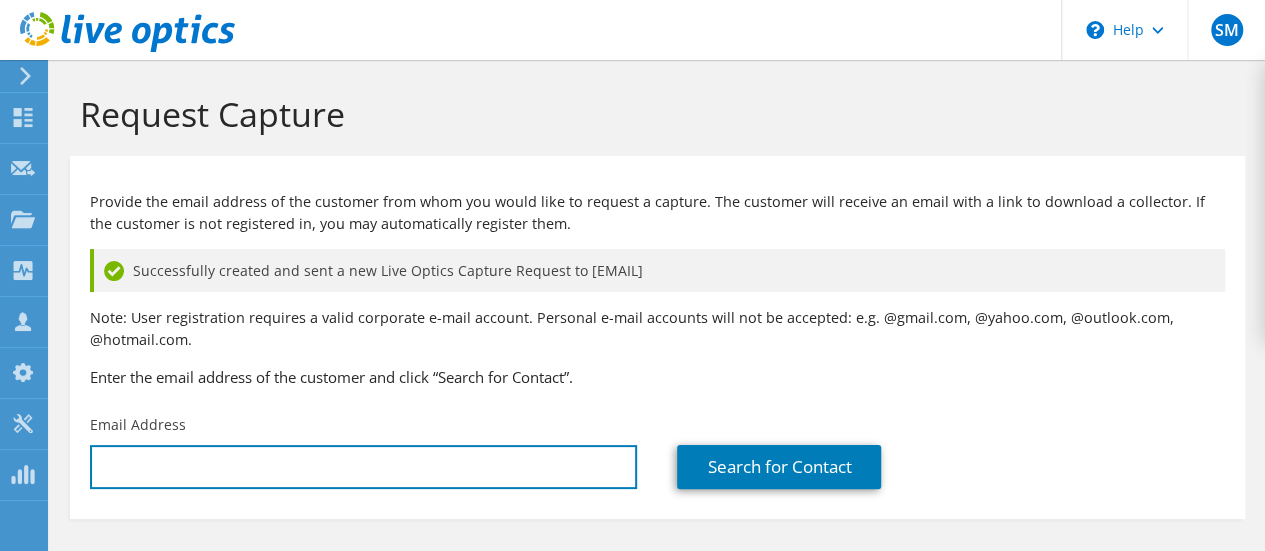 type on "seth.markgraf@insight.com" 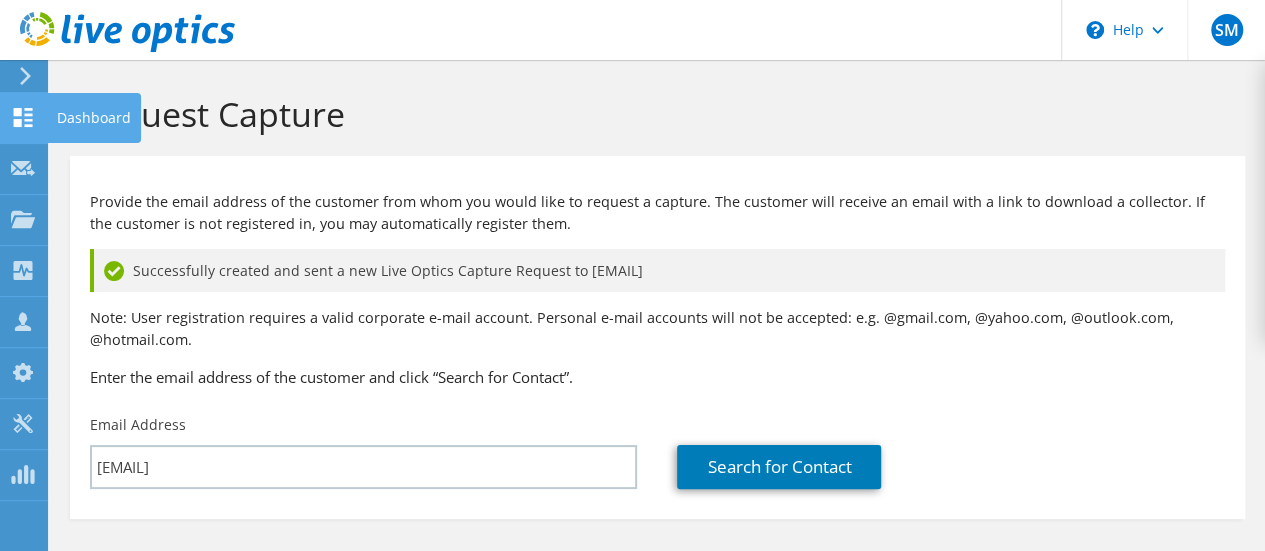 click on "Dashboard" at bounding box center [-66, 118] 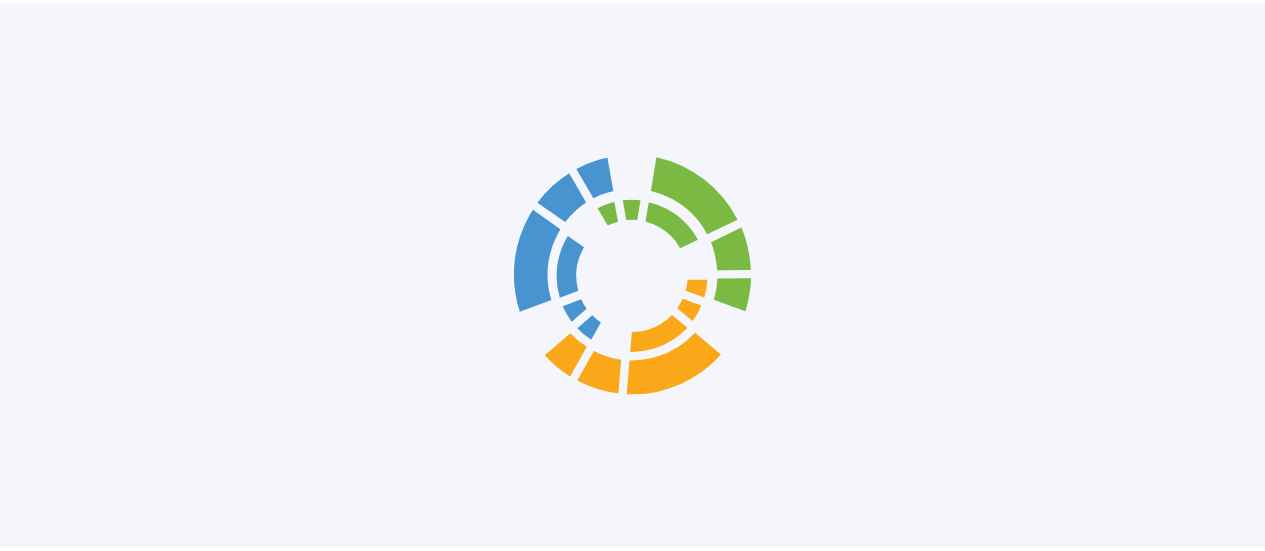 scroll, scrollTop: 0, scrollLeft: 0, axis: both 